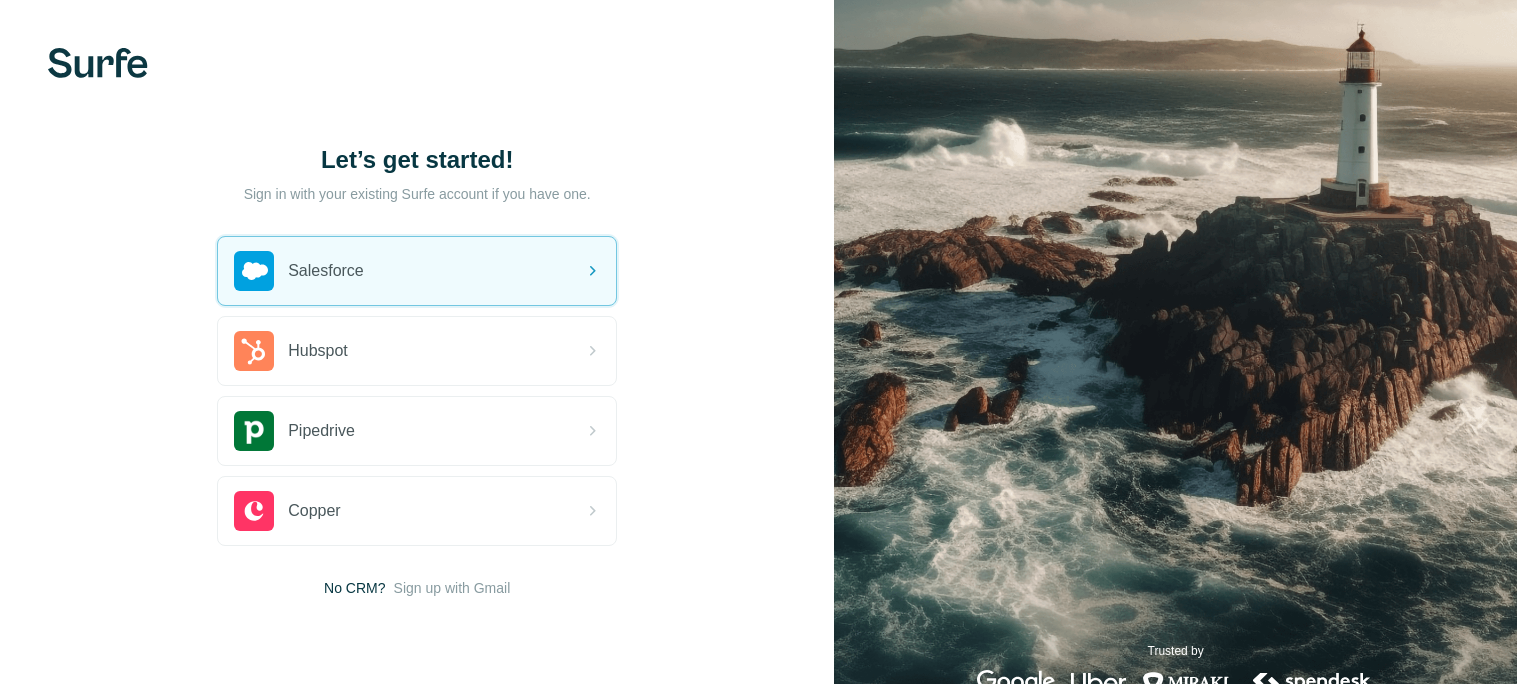 scroll, scrollTop: 0, scrollLeft: 0, axis: both 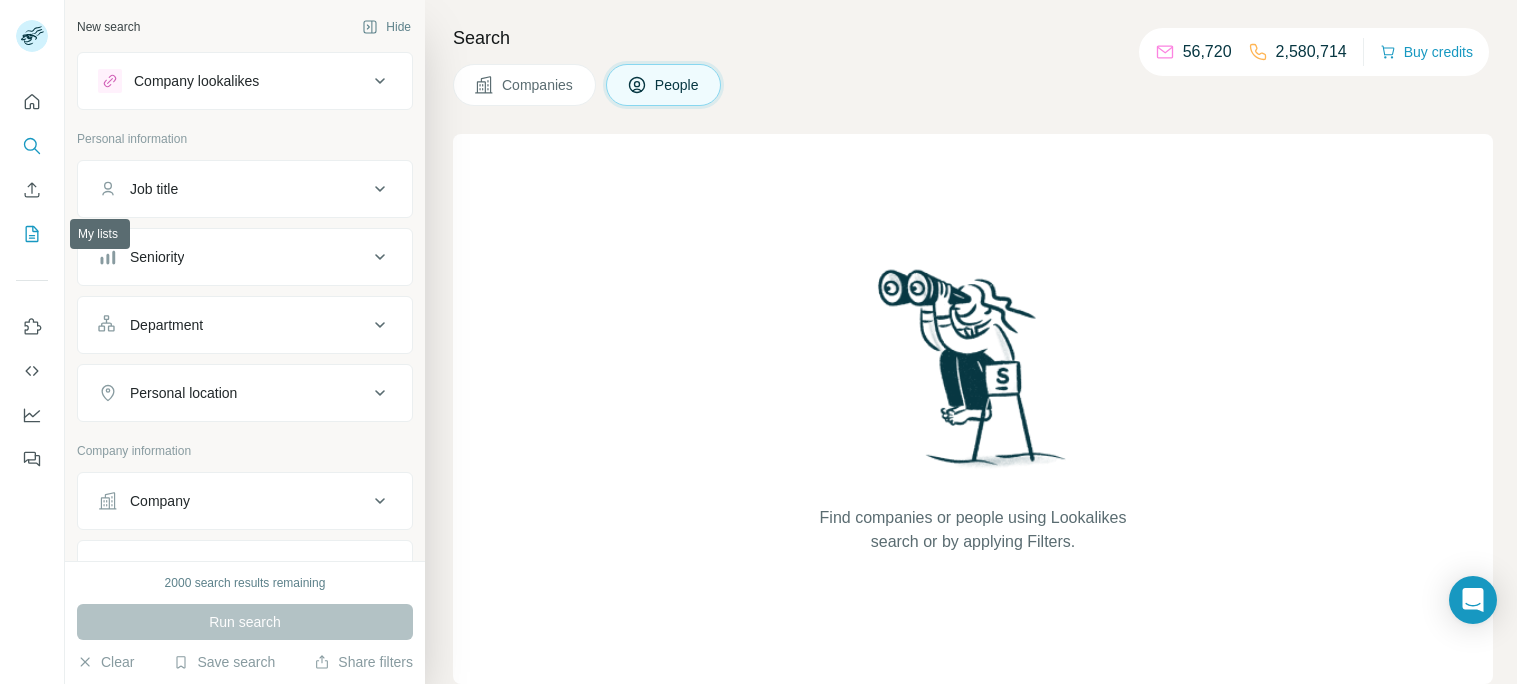 click at bounding box center [32, 234] 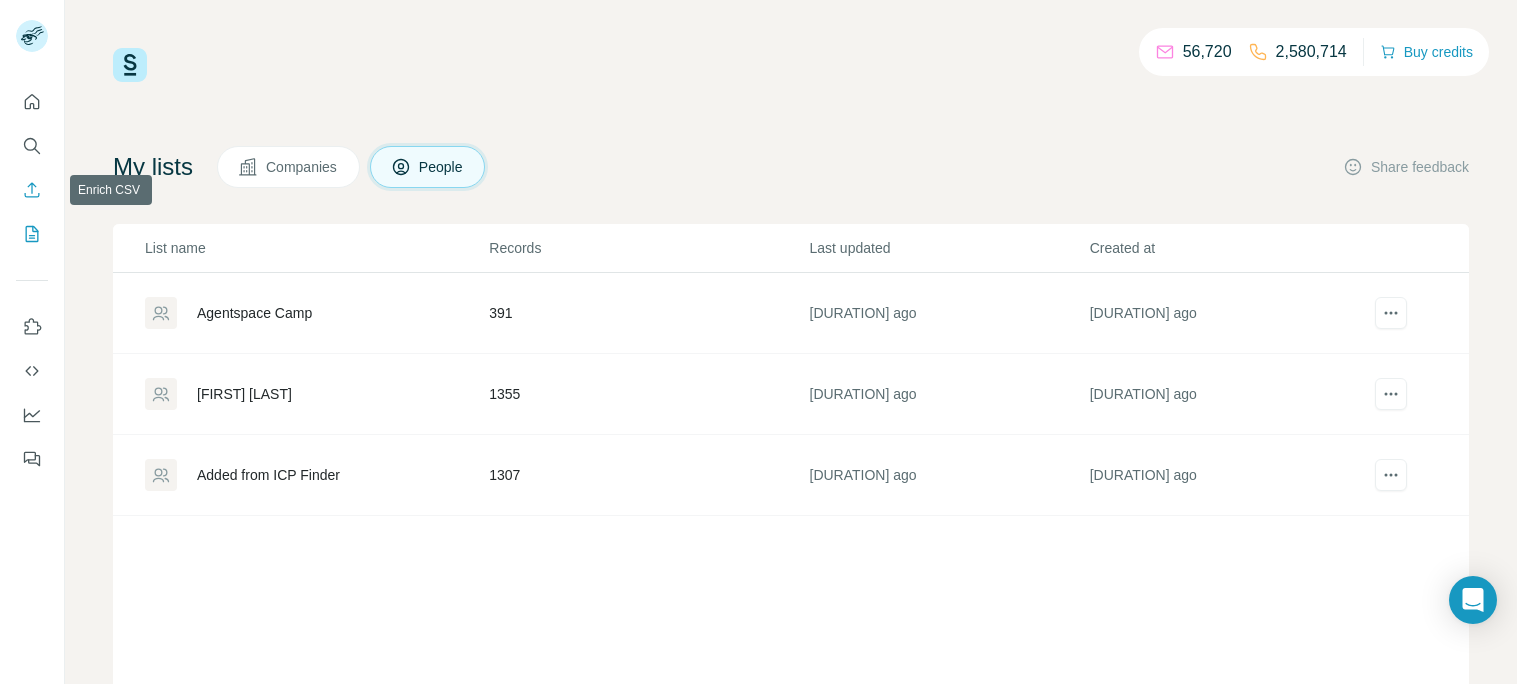 click 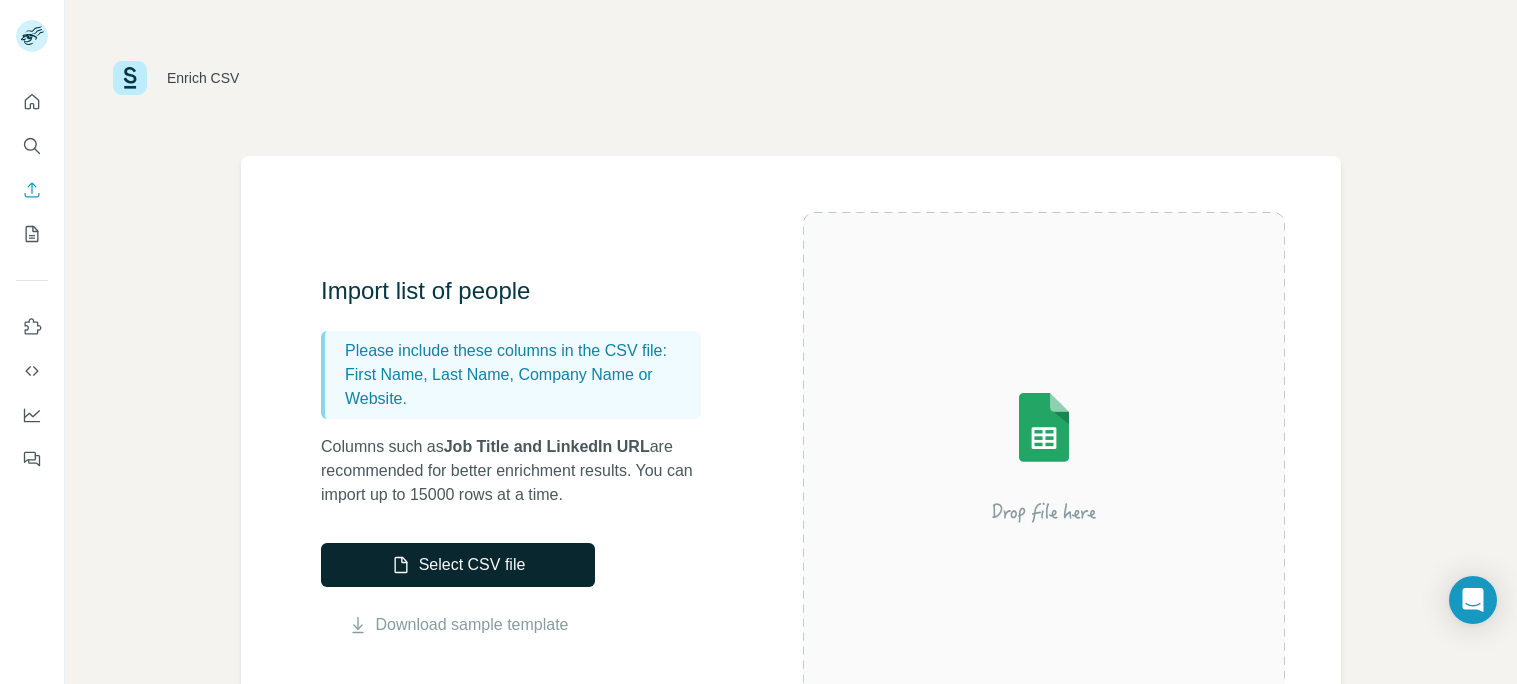 click on "Select CSV file" at bounding box center [458, 565] 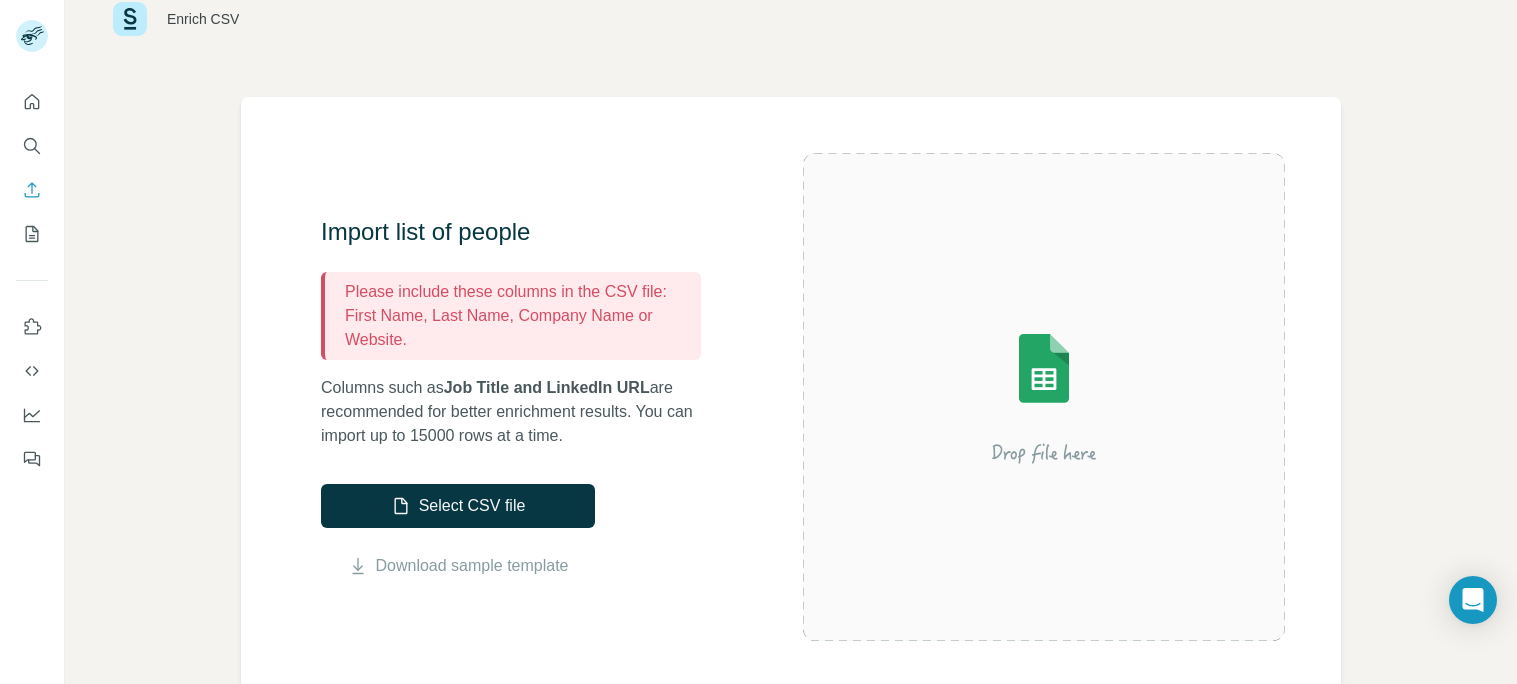 scroll, scrollTop: 56, scrollLeft: 0, axis: vertical 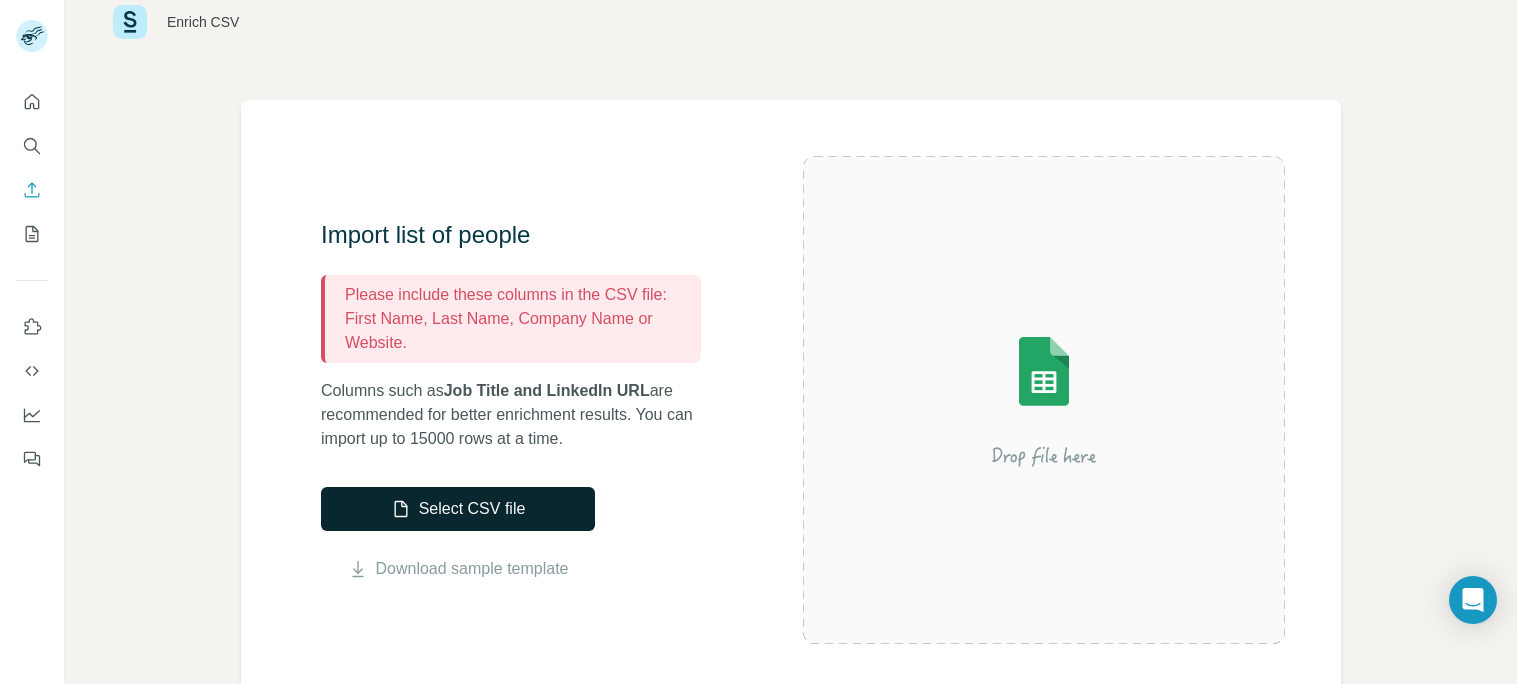 click on "Select CSV file" at bounding box center (458, 509) 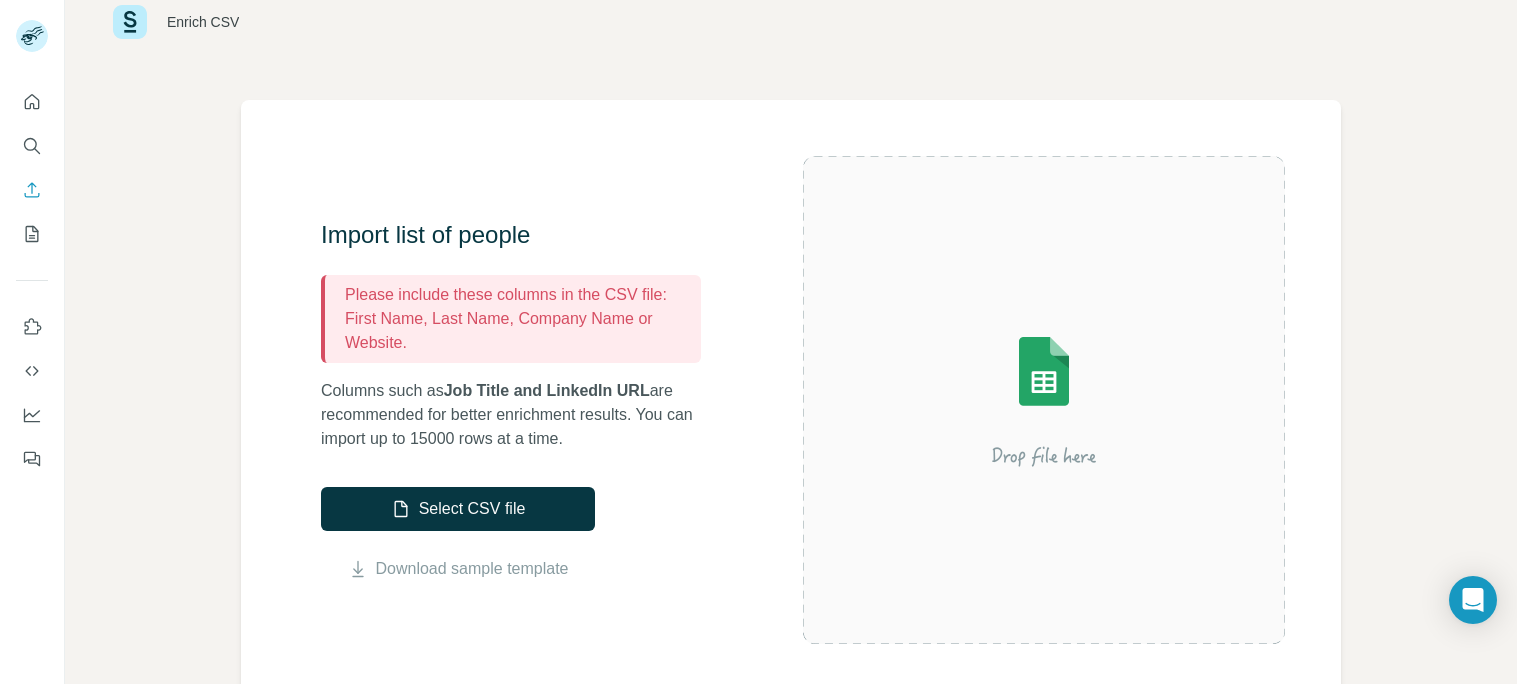 click at bounding box center [1044, 400] 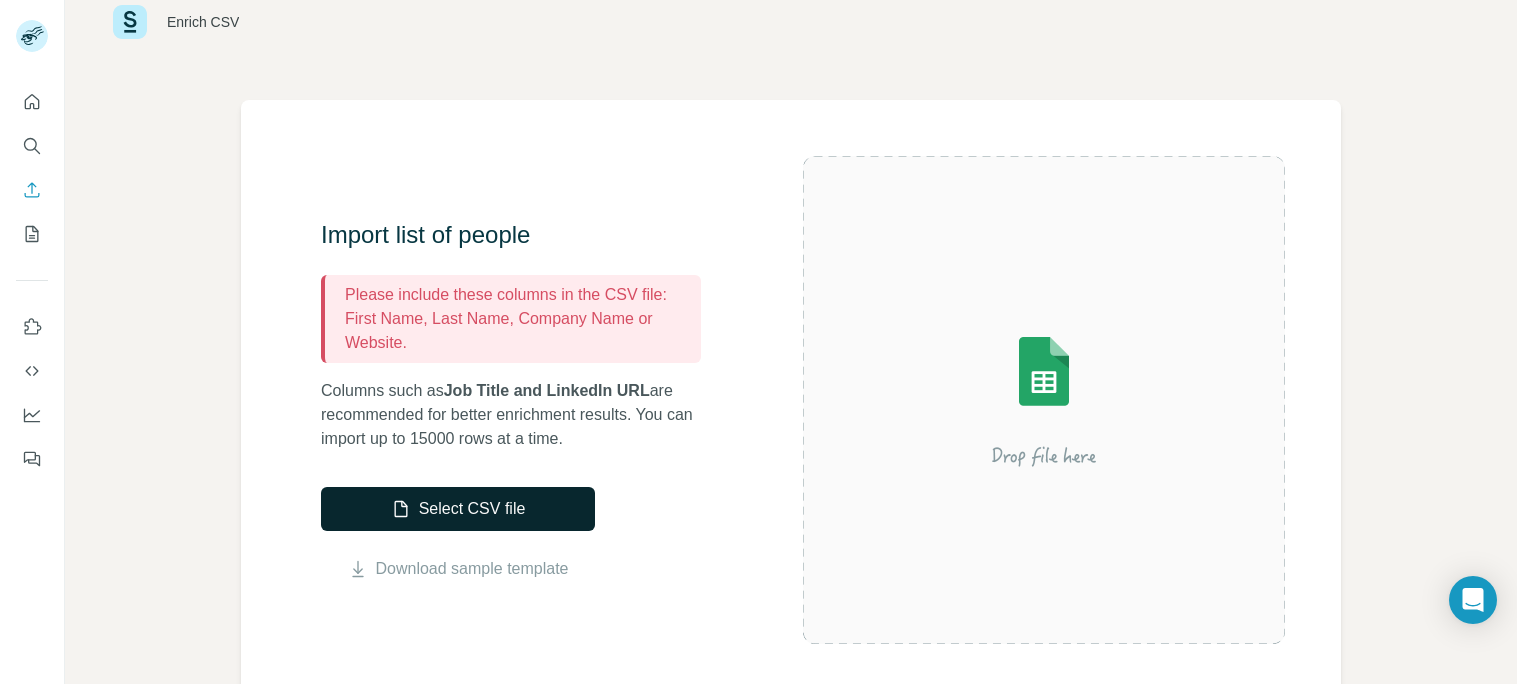 click on "Select CSV file" at bounding box center (458, 509) 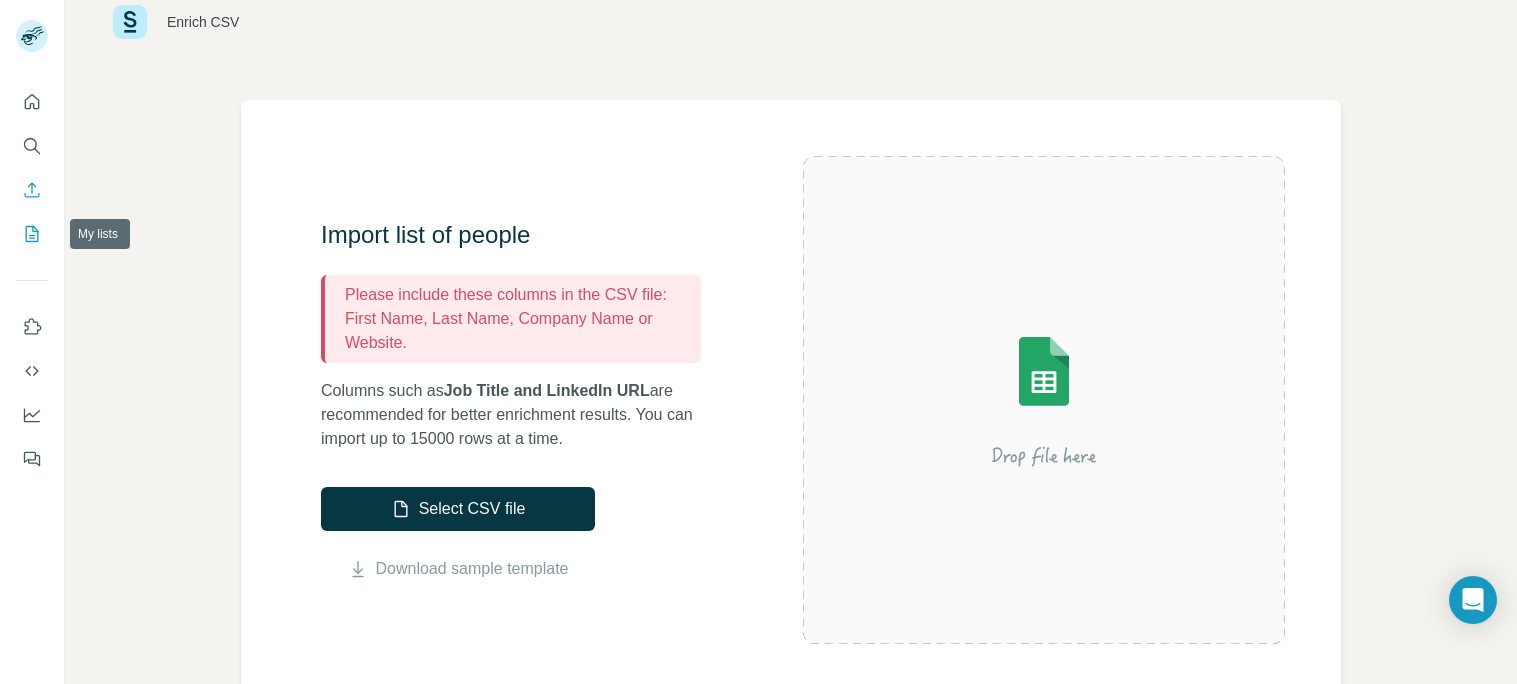 click 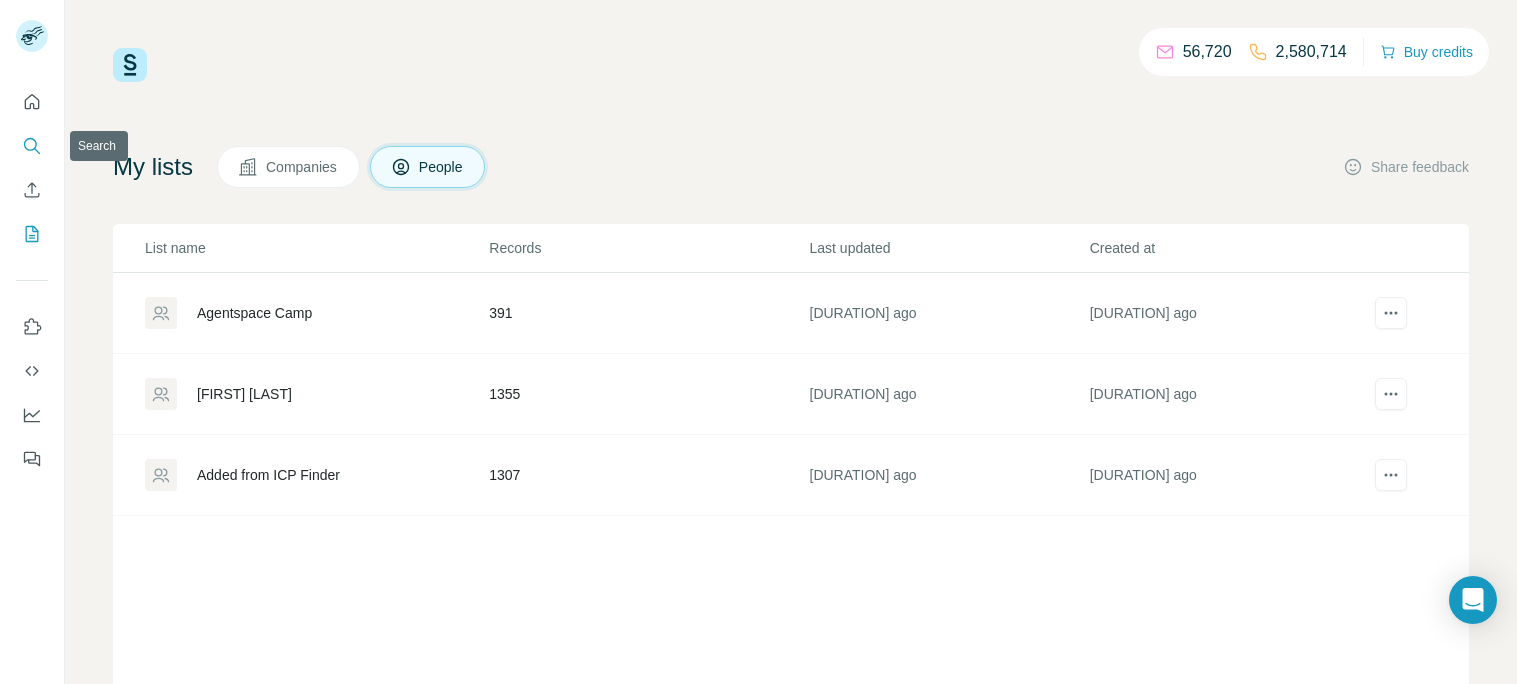 click 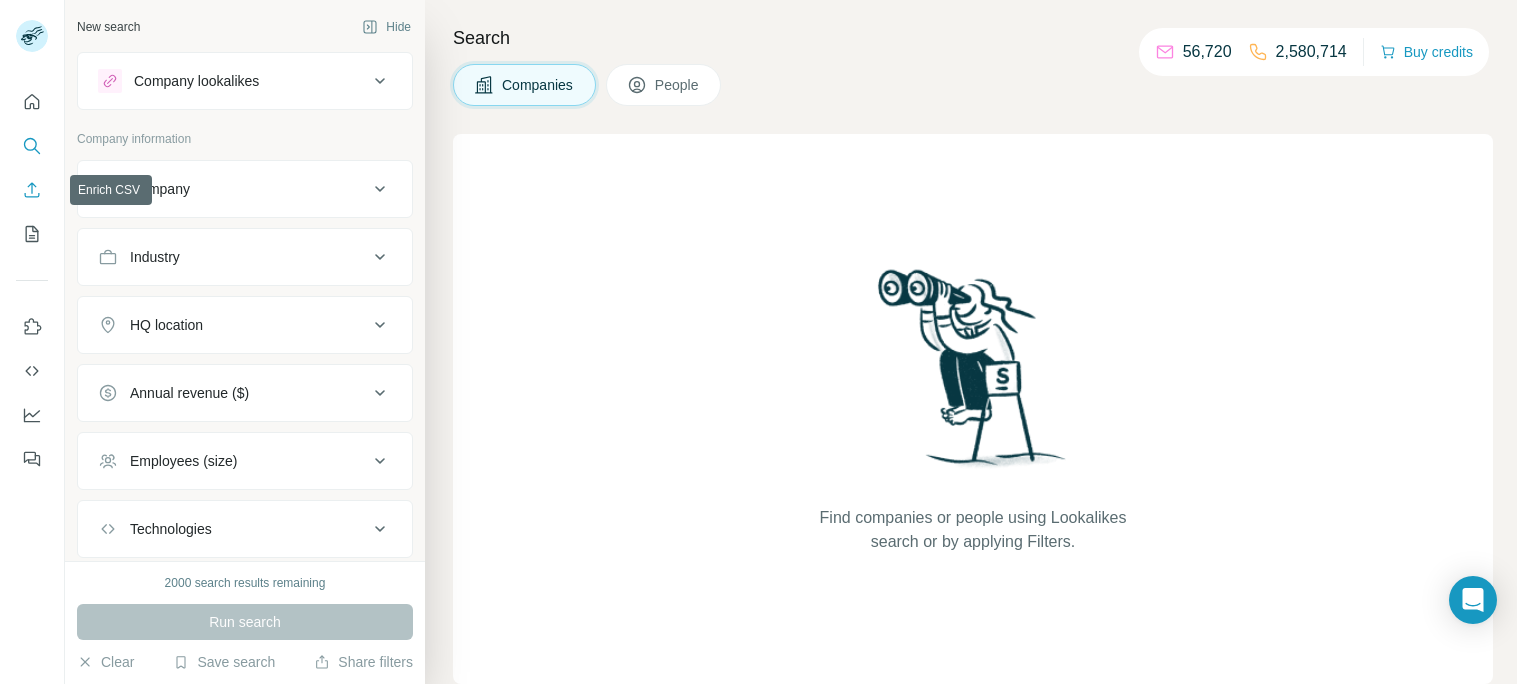 click 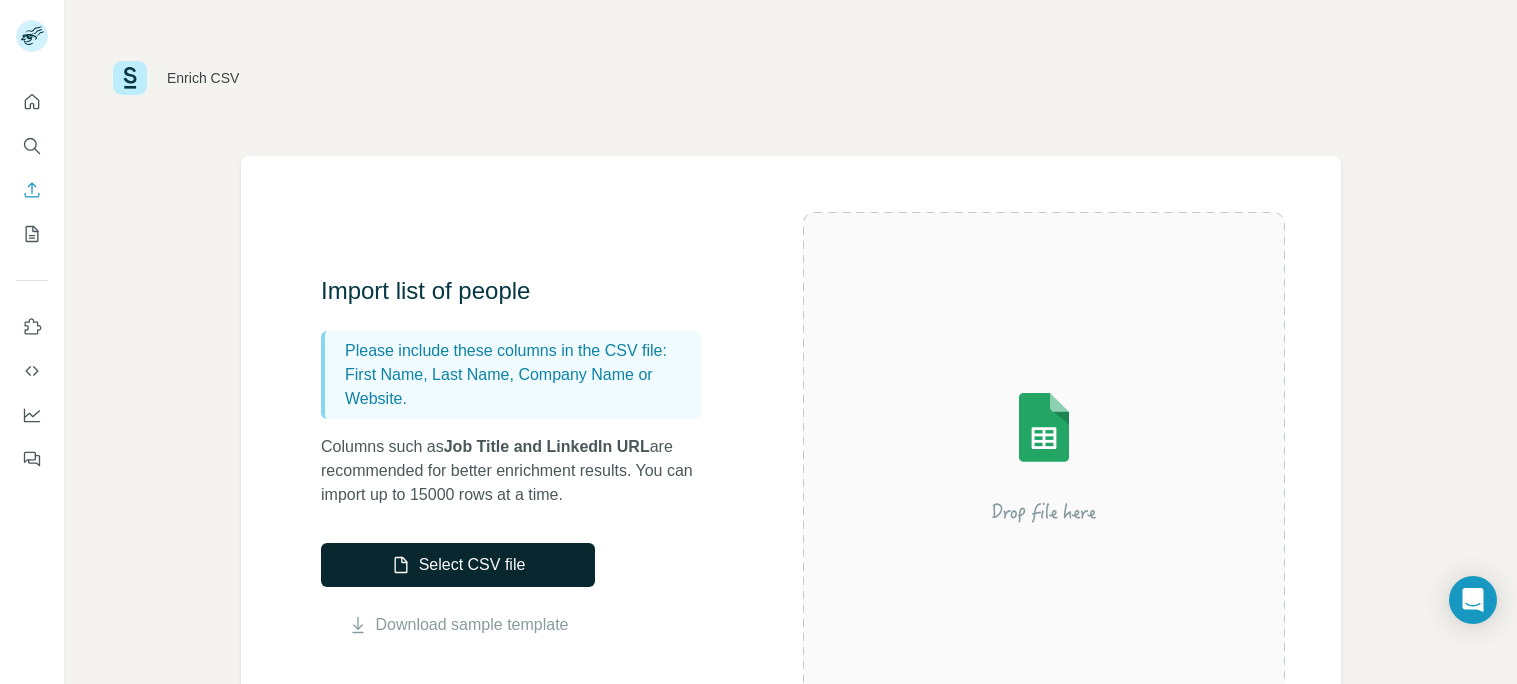 click on "Select CSV file" at bounding box center (458, 565) 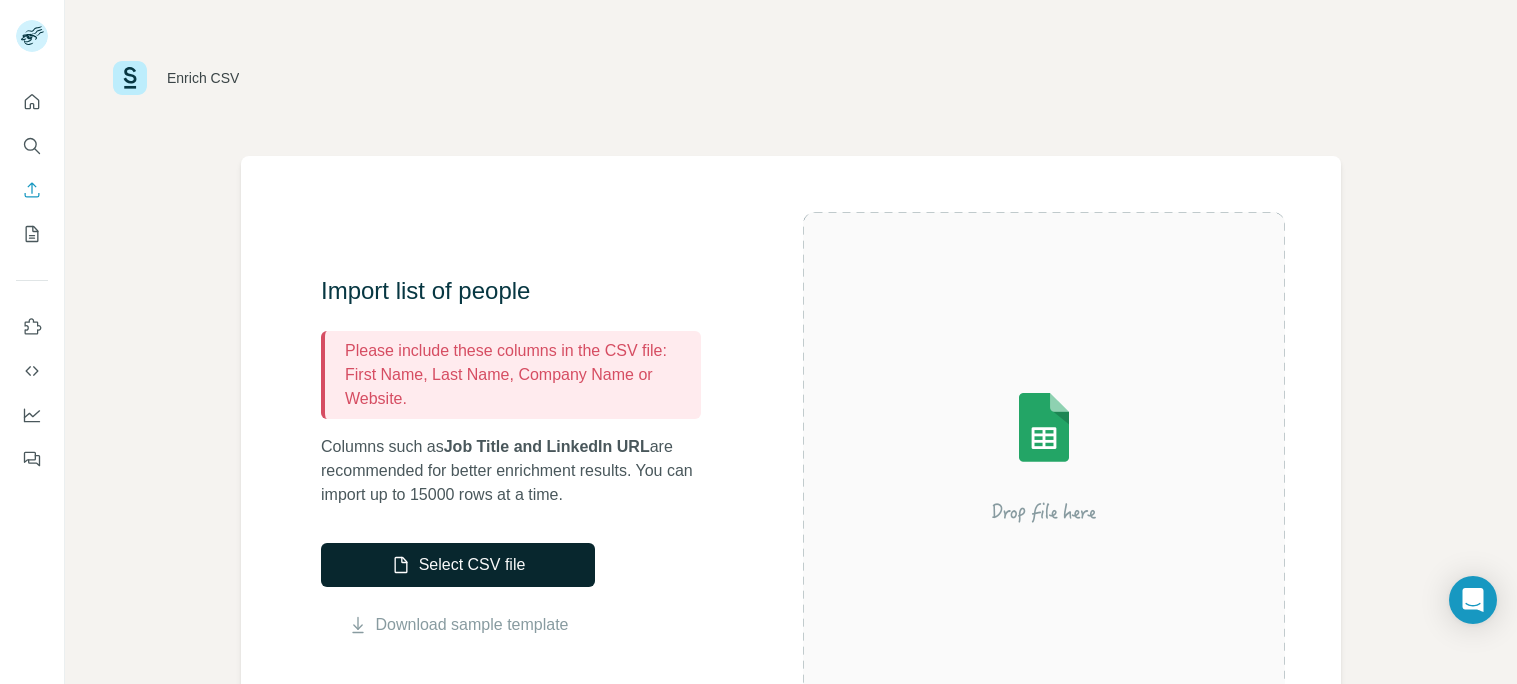 click on "Select CSV file" at bounding box center [458, 565] 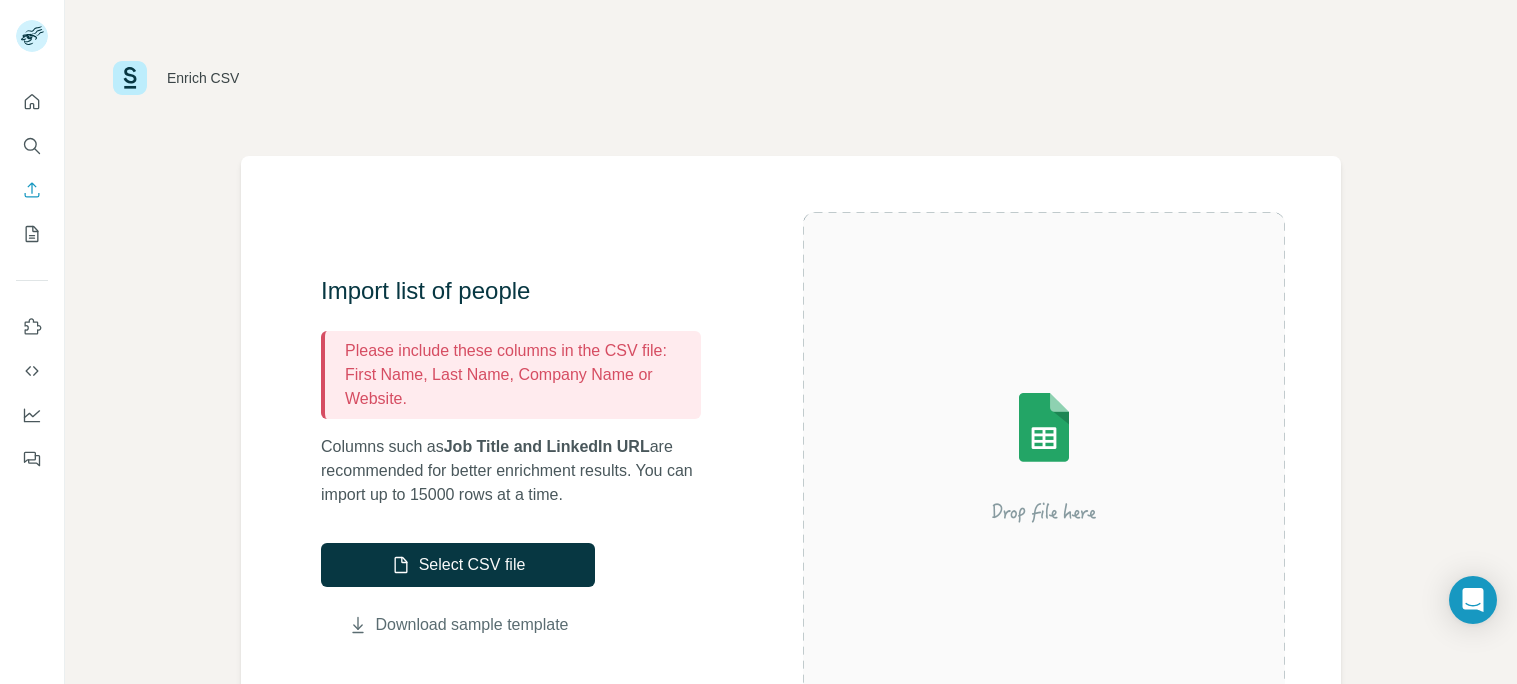 click on "Download sample template" at bounding box center [472, 625] 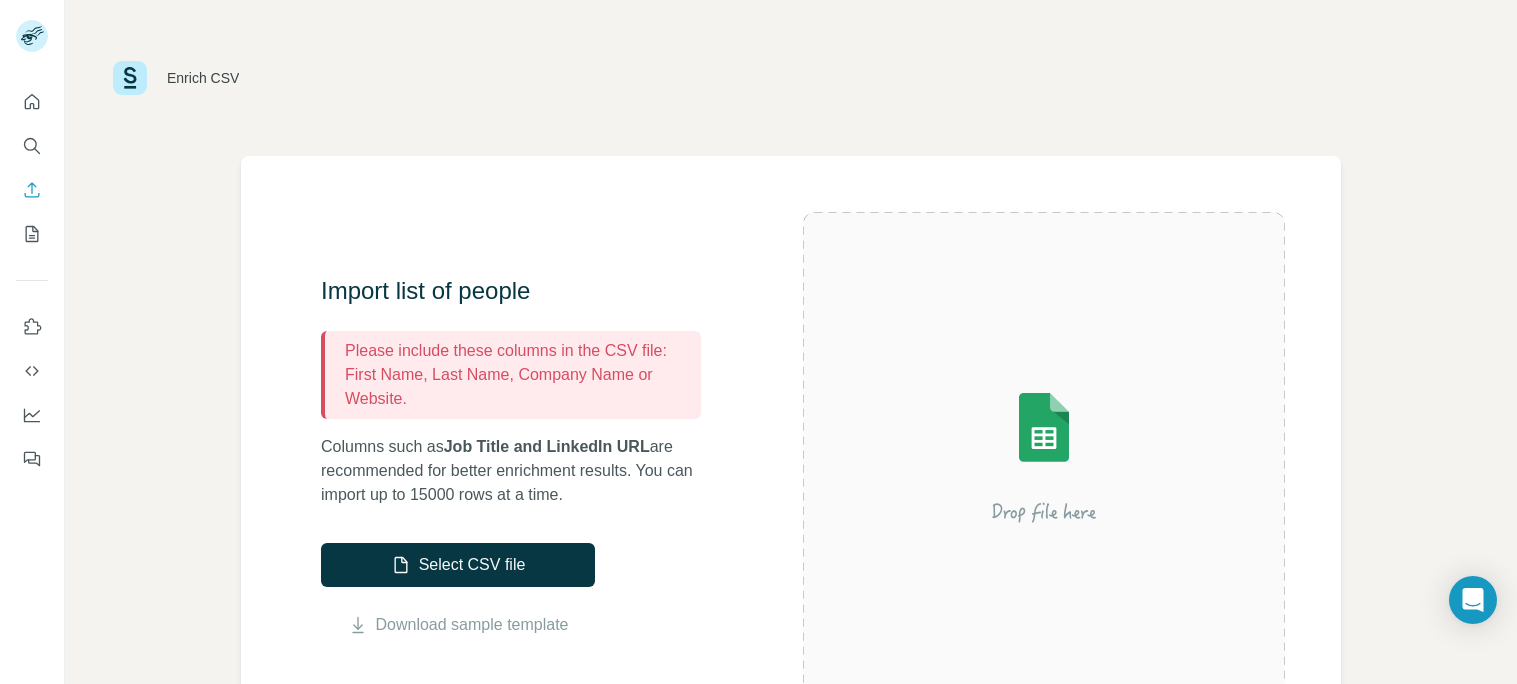click at bounding box center [1044, 456] 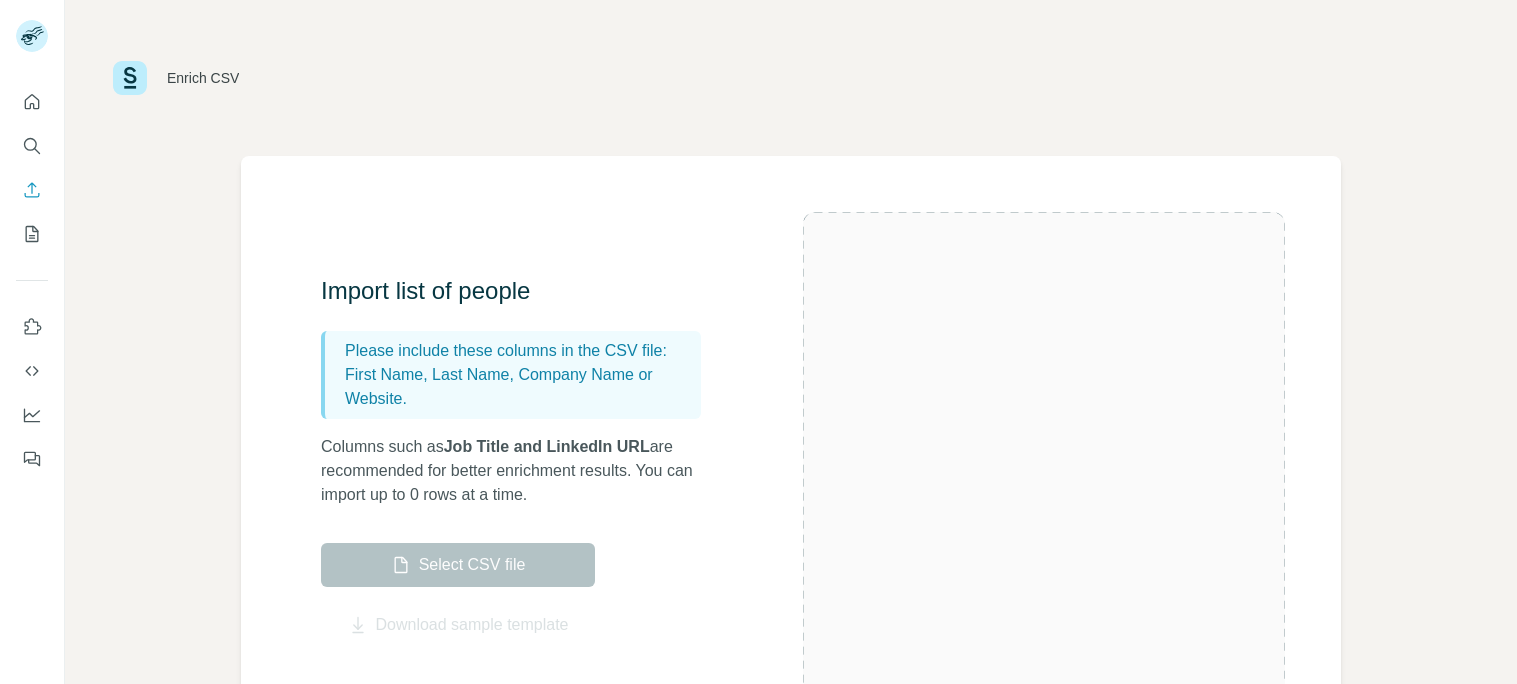 scroll, scrollTop: 0, scrollLeft: 0, axis: both 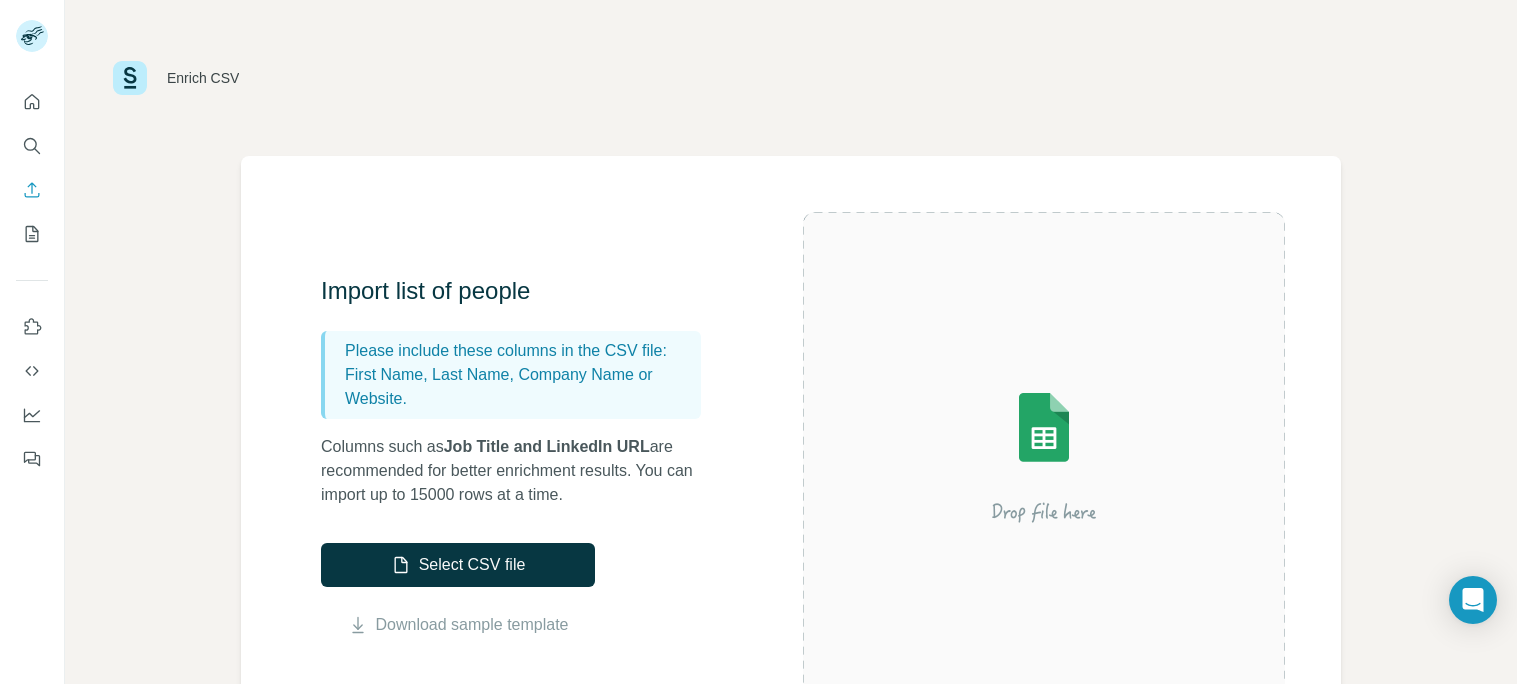 click at bounding box center (1044, 456) 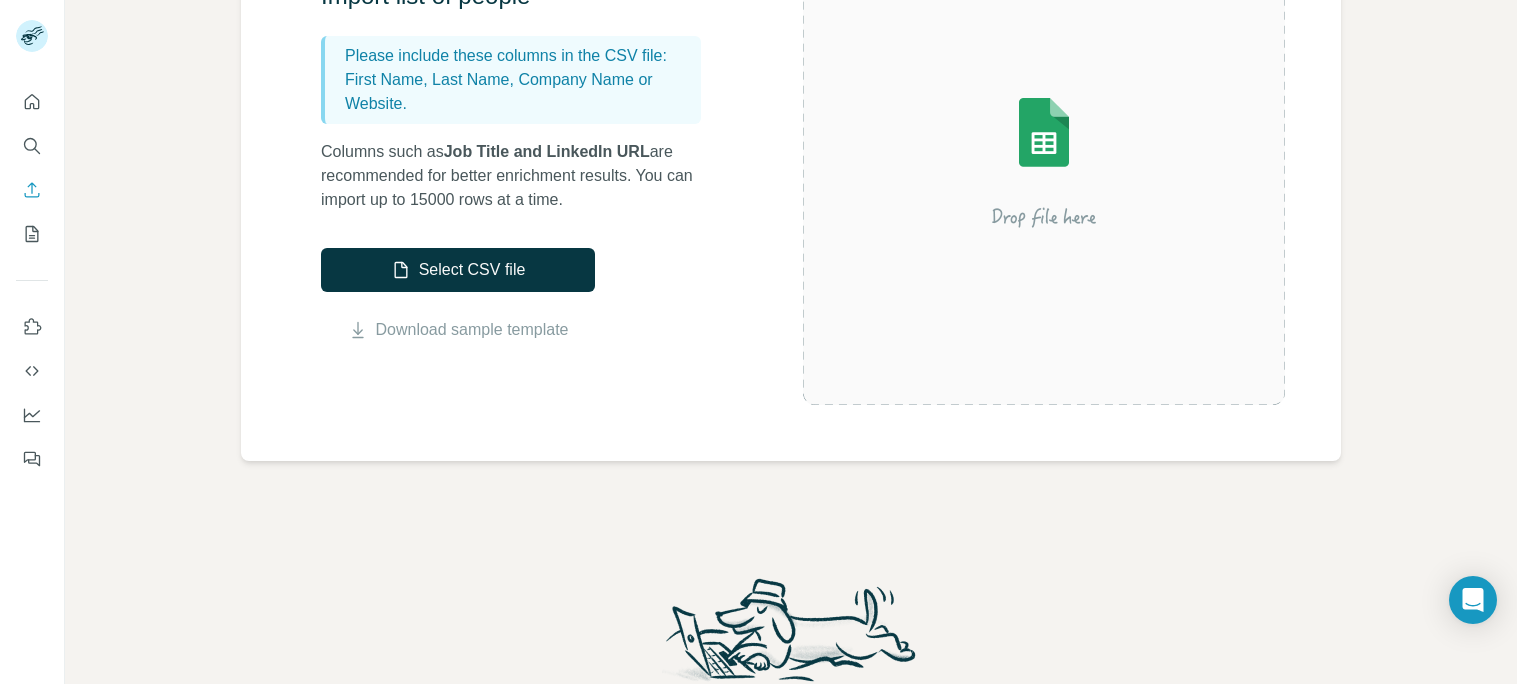 scroll, scrollTop: 327, scrollLeft: 0, axis: vertical 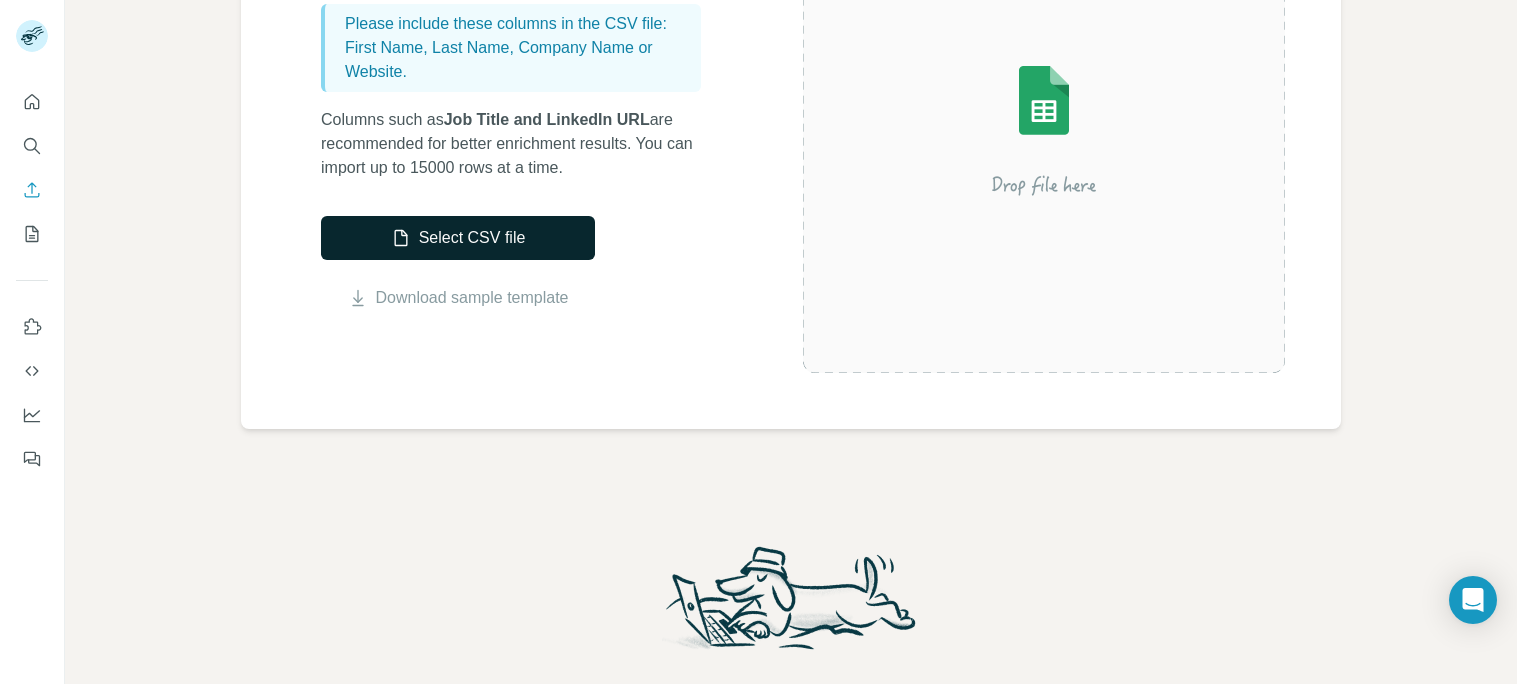click 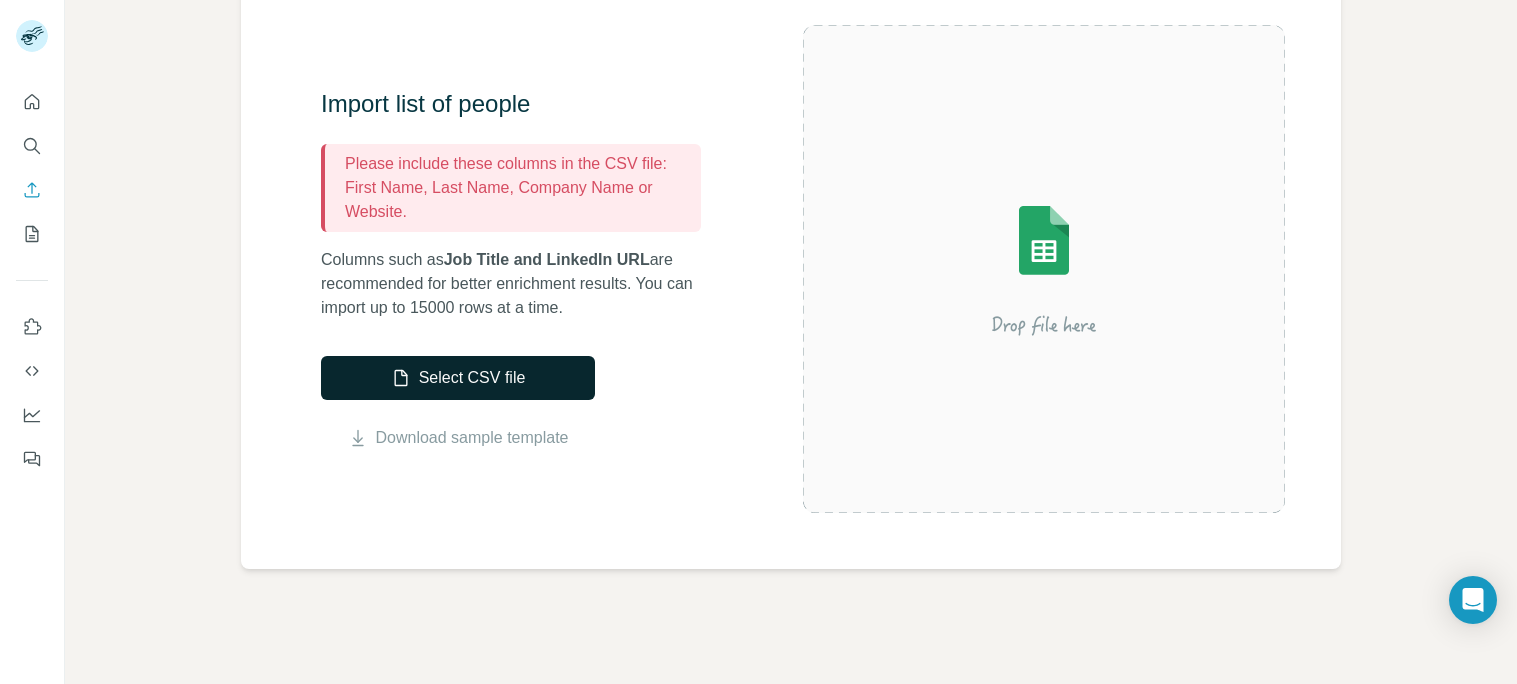 scroll, scrollTop: 0, scrollLeft: 0, axis: both 